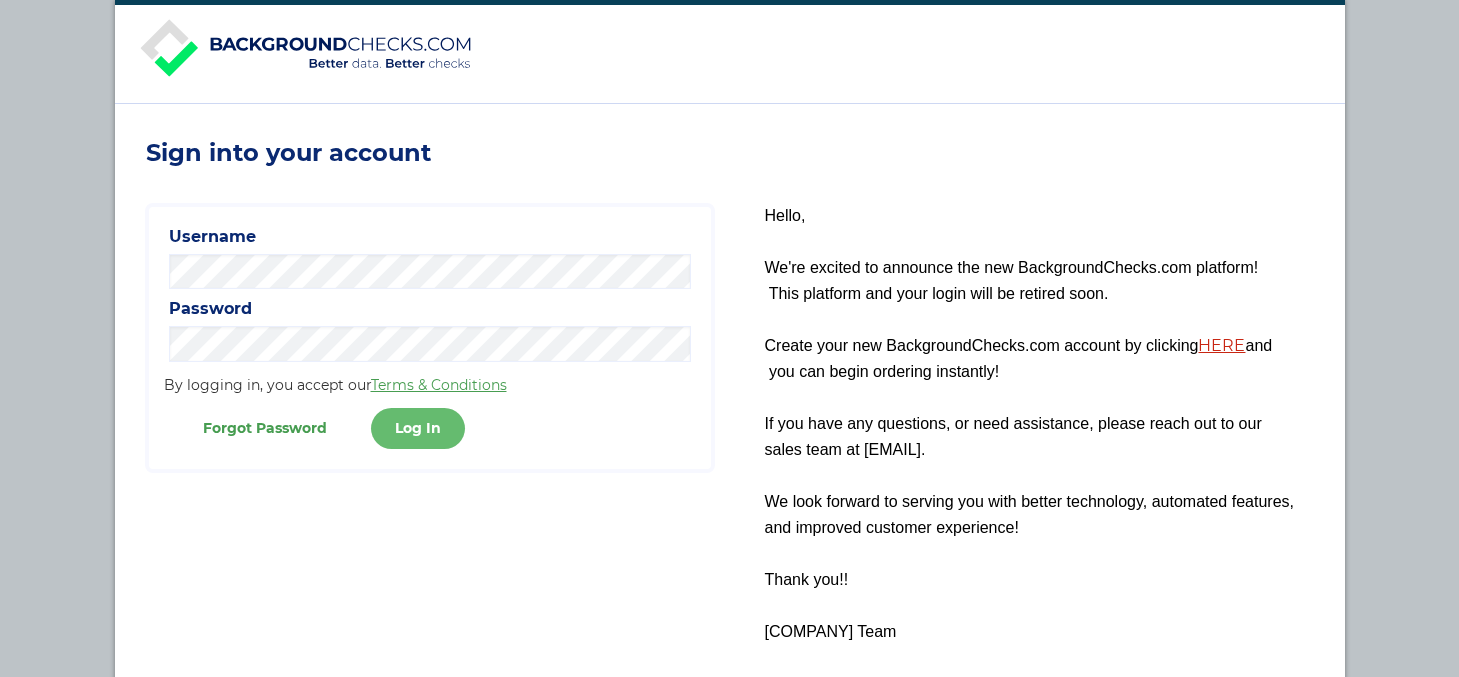 scroll, scrollTop: 0, scrollLeft: 0, axis: both 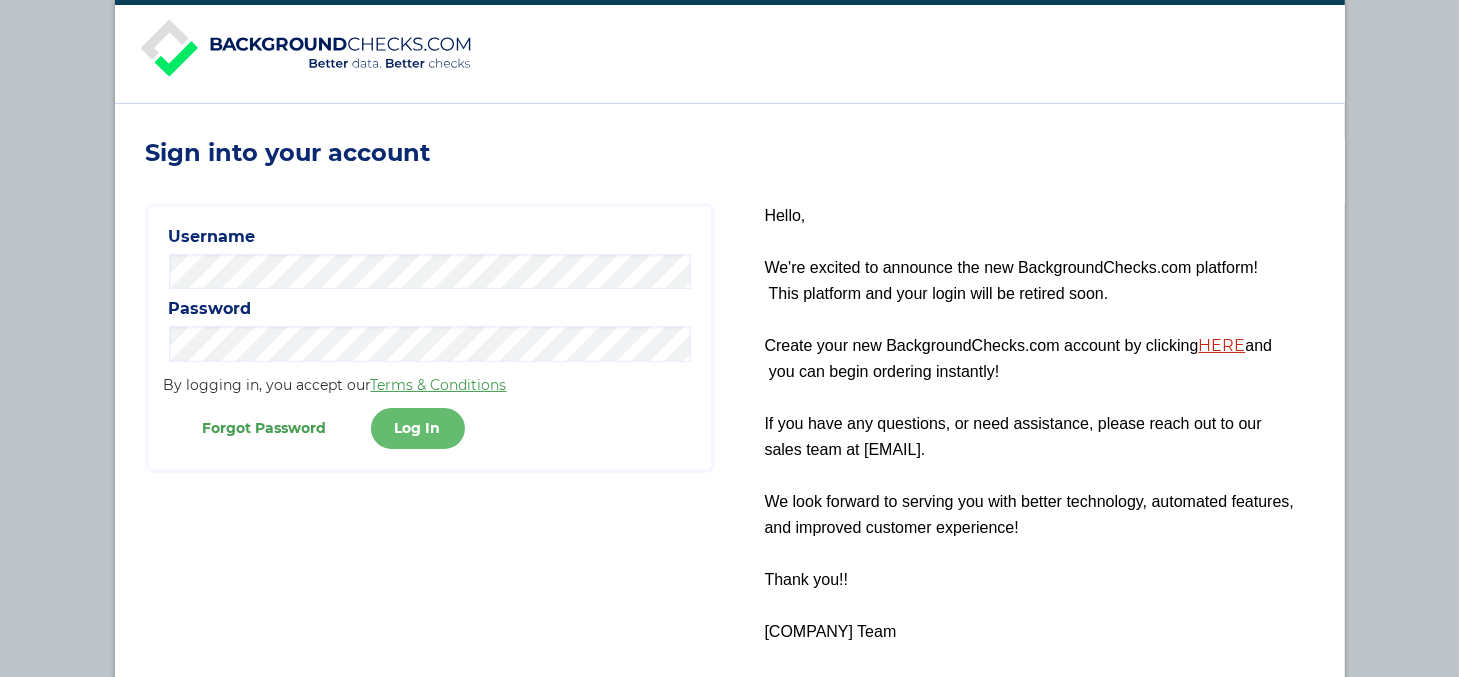 click on "Log In" at bounding box center [418, 428] 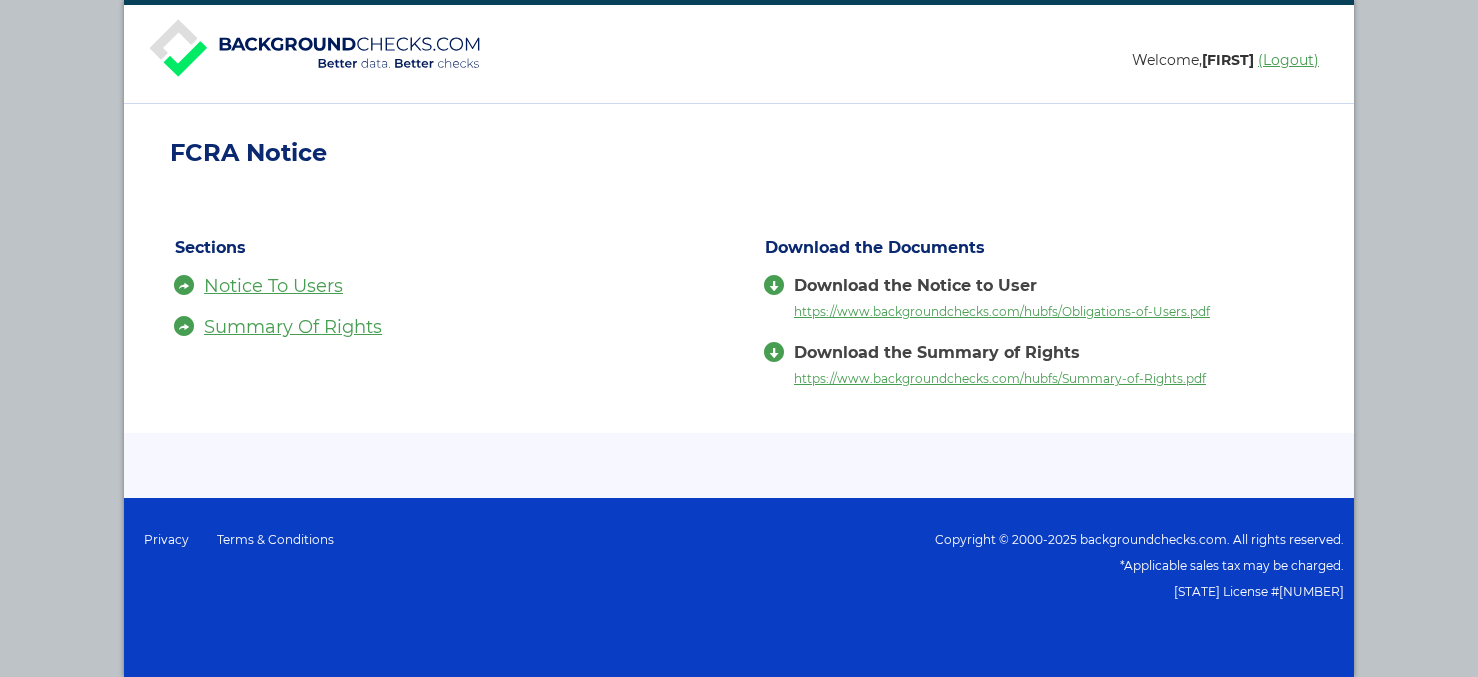 scroll, scrollTop: 0, scrollLeft: 0, axis: both 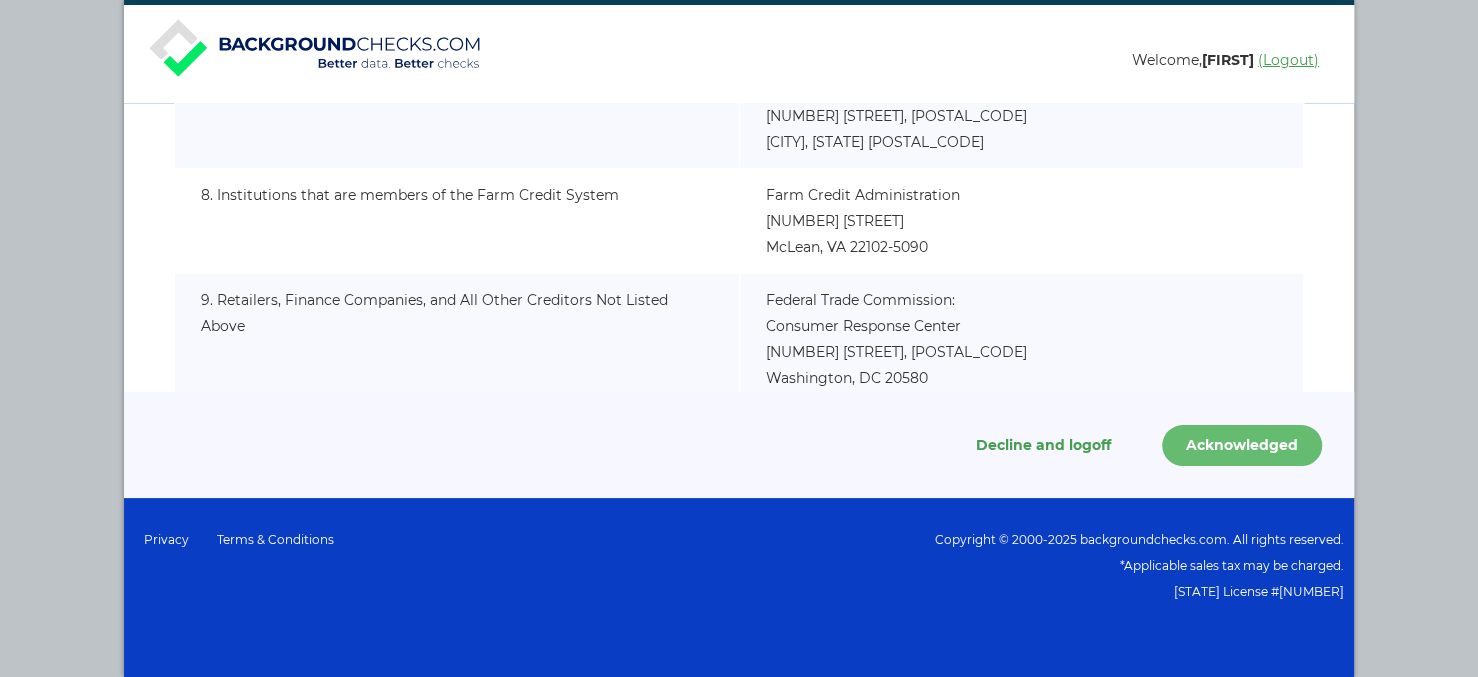 click on "Acknowledged" at bounding box center (1242, 445) 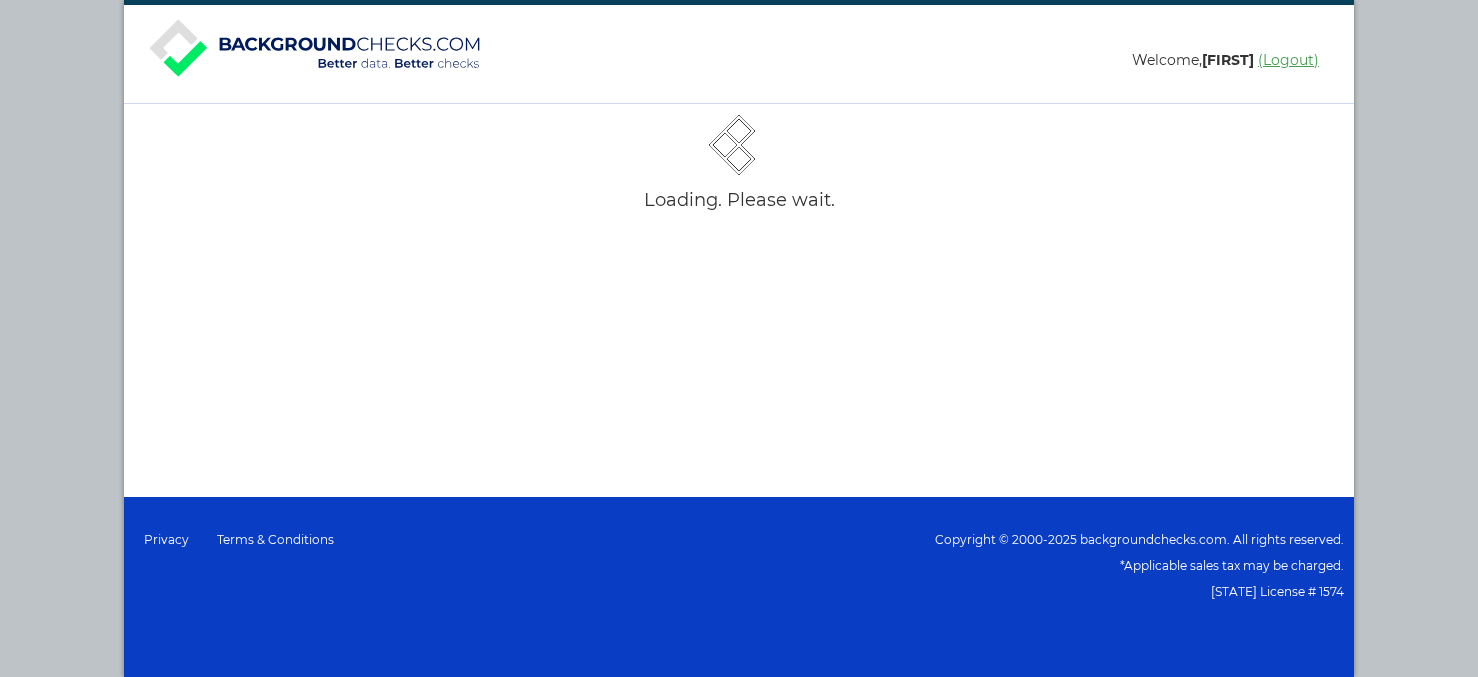 scroll, scrollTop: 0, scrollLeft: 0, axis: both 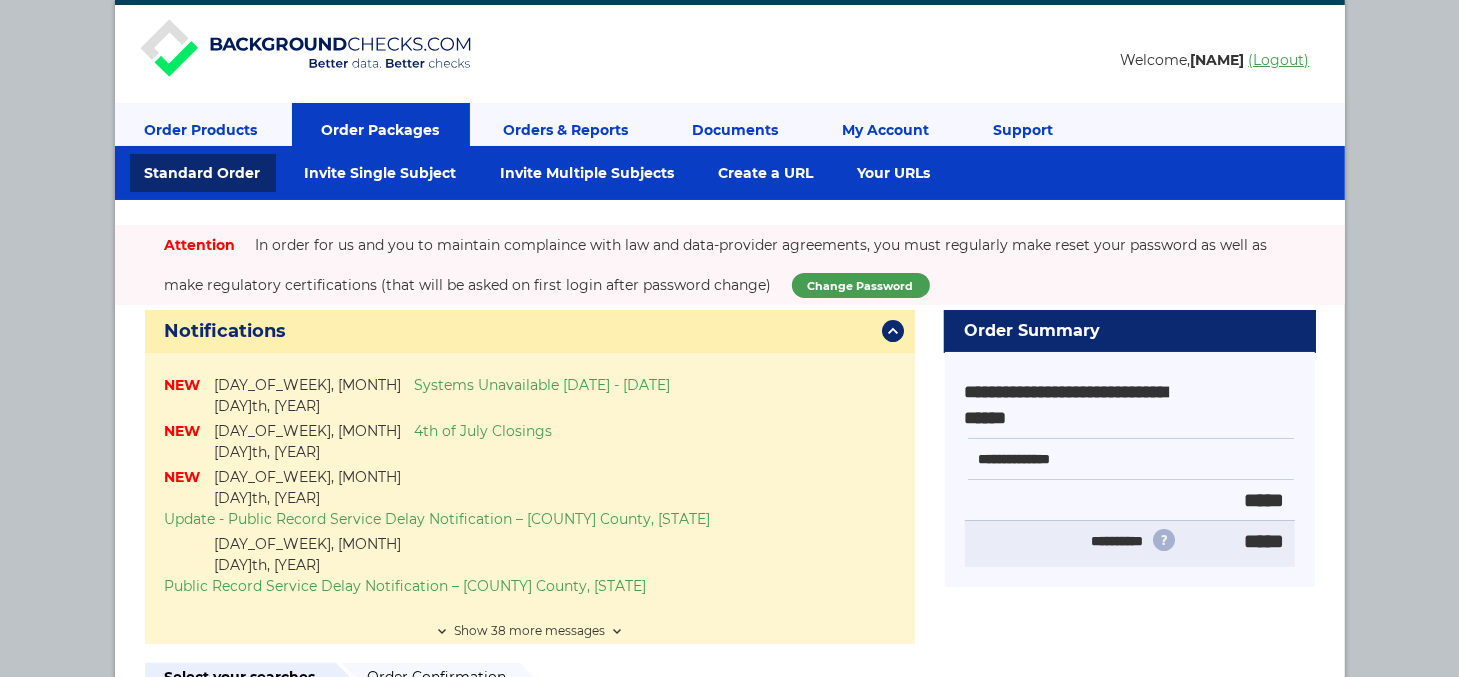 click on "Orders & Reports" at bounding box center (566, 130) 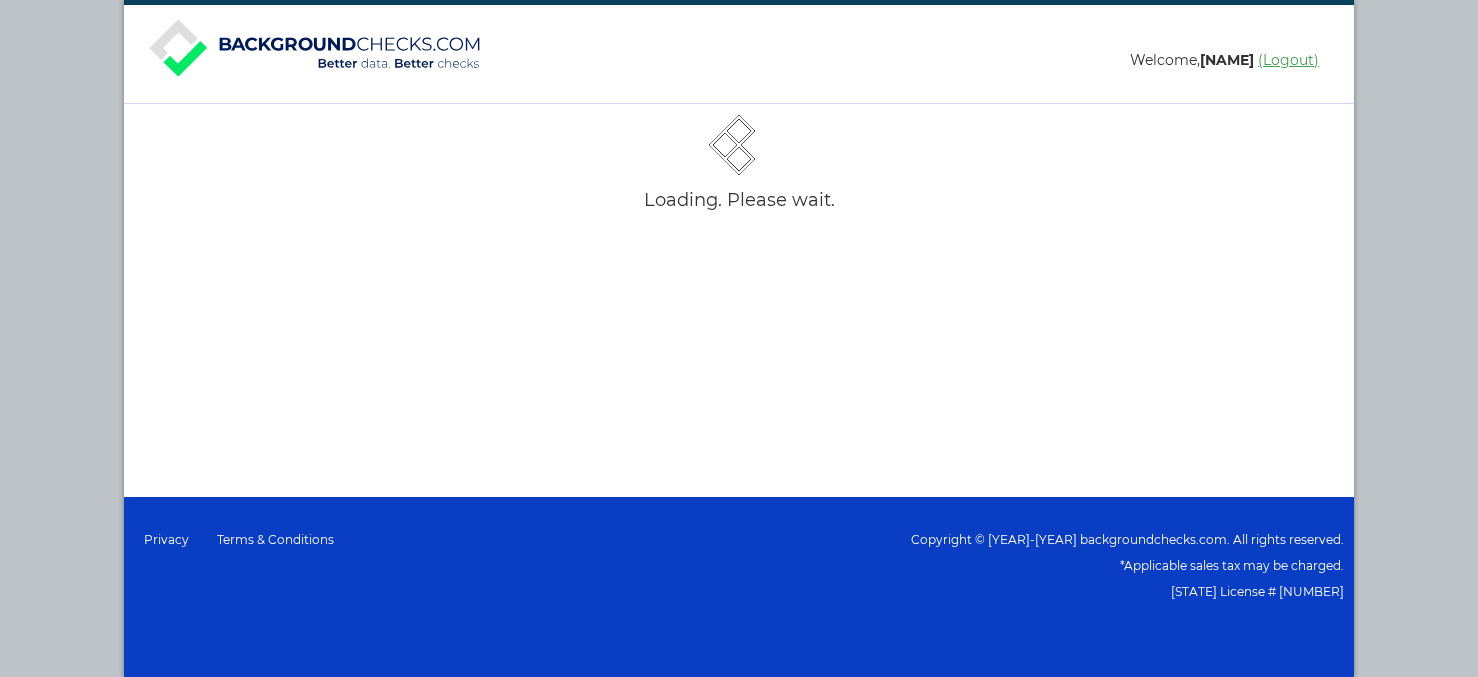 scroll, scrollTop: 0, scrollLeft: 0, axis: both 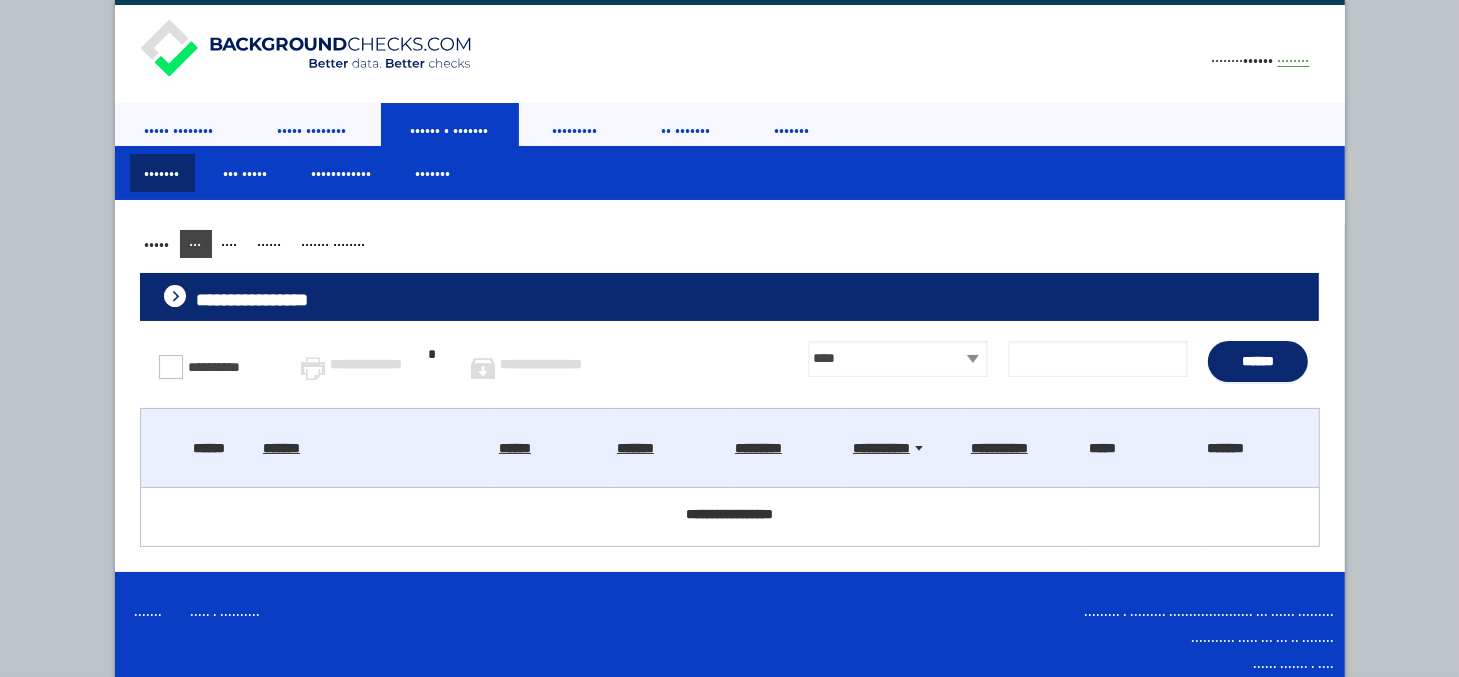 click on "••••••••••••••• •••••••••• ••••••••• ••• ••••••••• •••••••••••••• •••••••••••••••• ••••••••••   ••• ••••••••••   •••••••••••••• •••••••• ••••••••••• ••••••••••••••• •••••• ••••••• •••••••• •••••••••••••••••••••••• ••••••••••••• ••••••••••••• •••••••••••••••• ••••••••••• •••• •••••• •••••••••••••••••••••••• •••••••••••••••••••• •••••   •••••• •••••••••• ••••••••••••••   ••••••••••••••••   •••••••••• •••• ••••••••• ••• •••••• ••••••
•••••••
••••••
•••••••
•••••••••
••••••••••
•••••••••••
••••• ••••••• •••••••••••••••••" at bounding box center (730, 410) 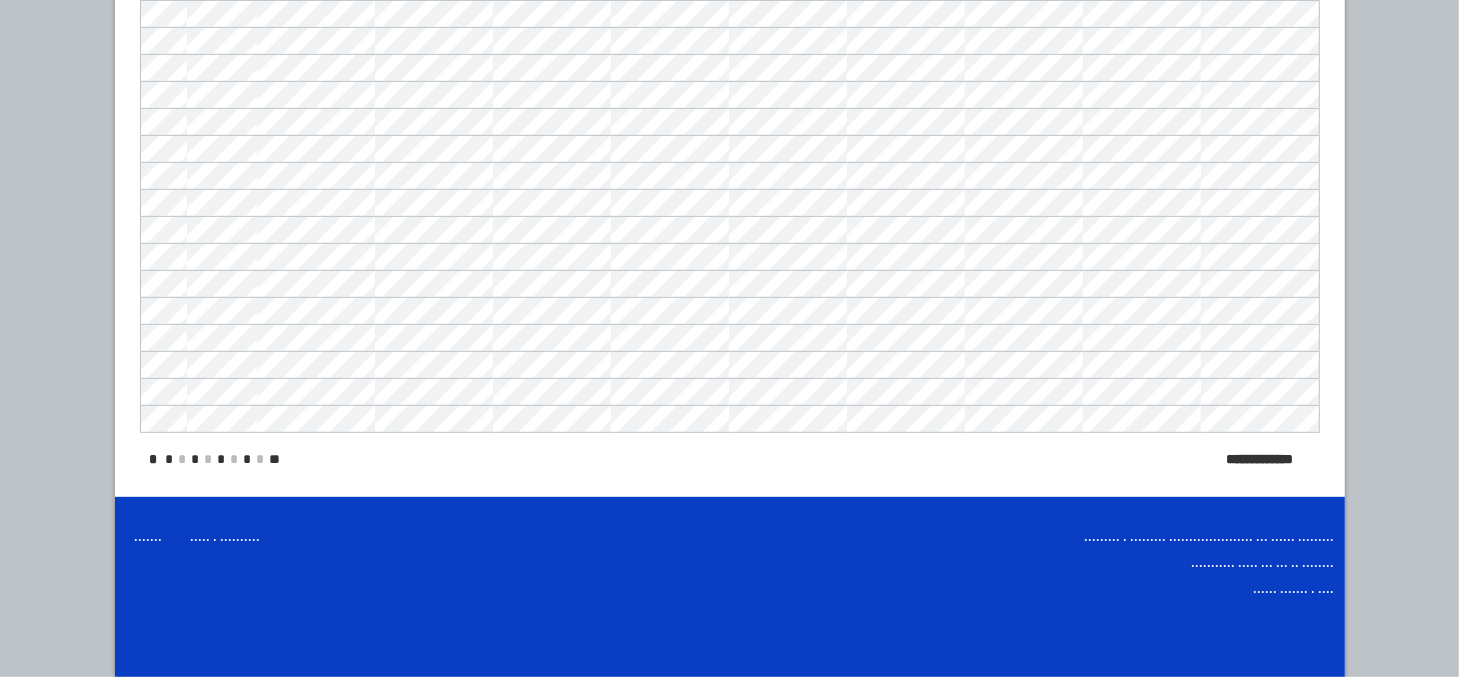 scroll, scrollTop: 1309, scrollLeft: 0, axis: vertical 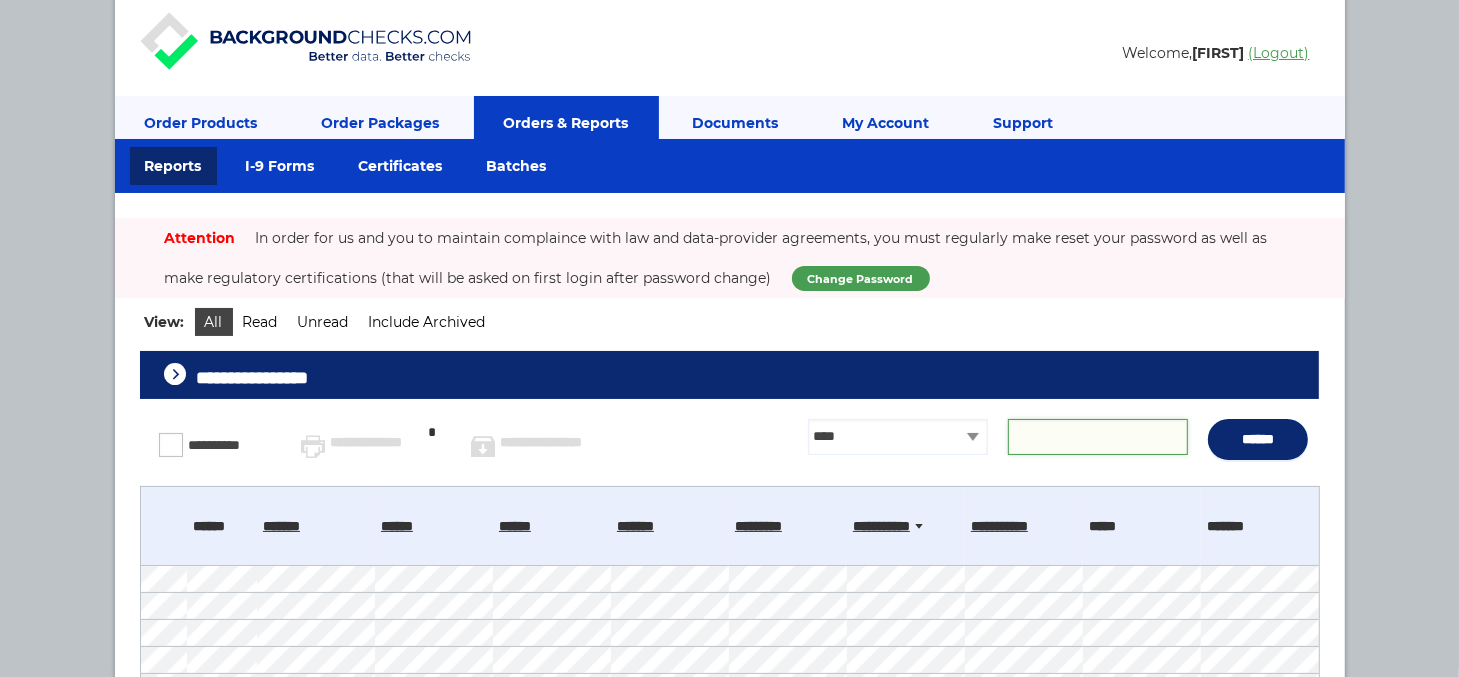 click at bounding box center (1098, 437) 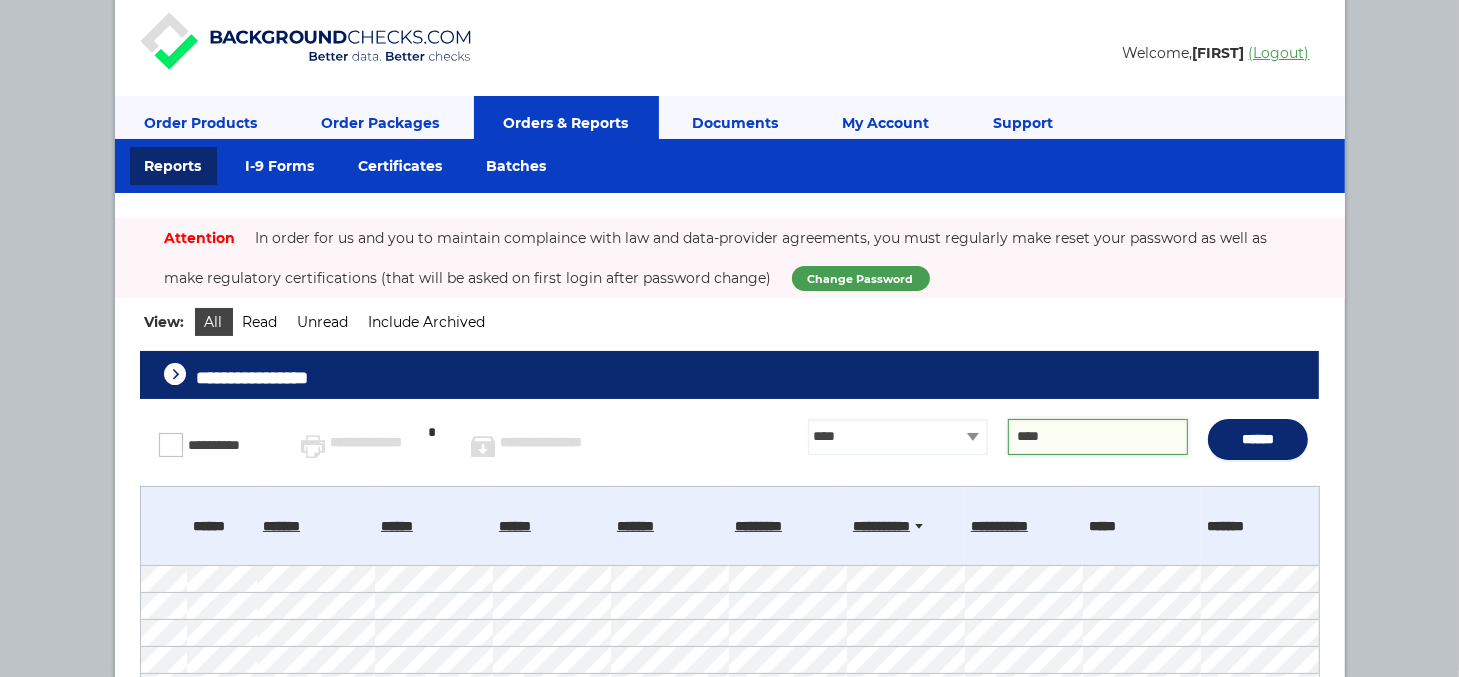 type on "****" 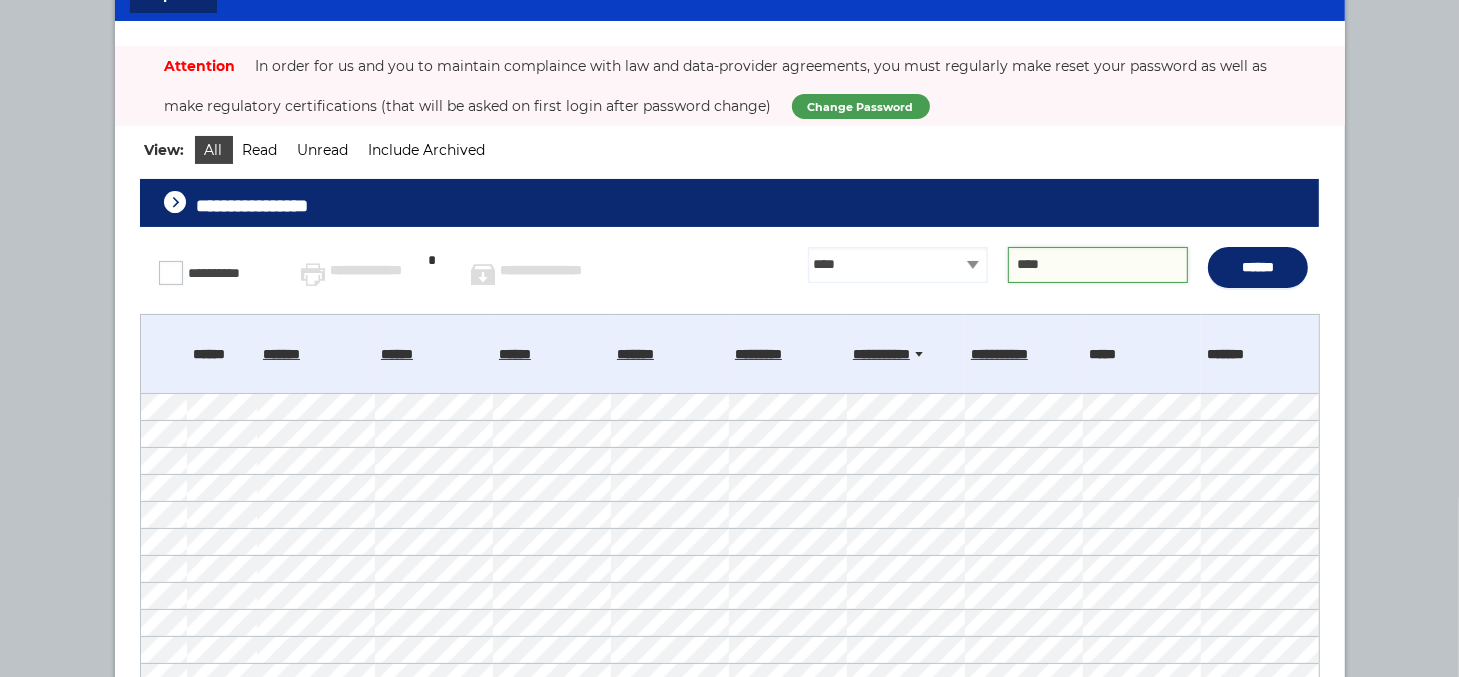 scroll, scrollTop: 181, scrollLeft: 0, axis: vertical 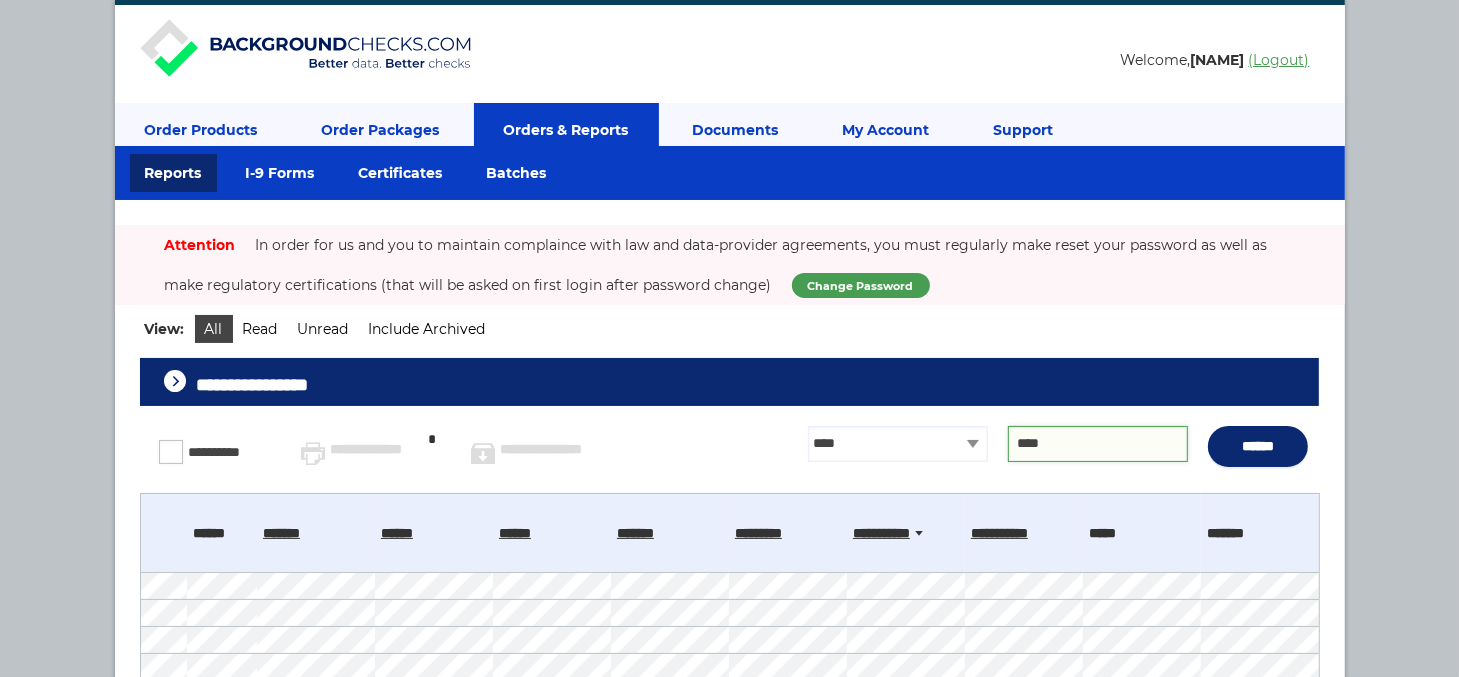 click on "**********" at bounding box center (730, 928) 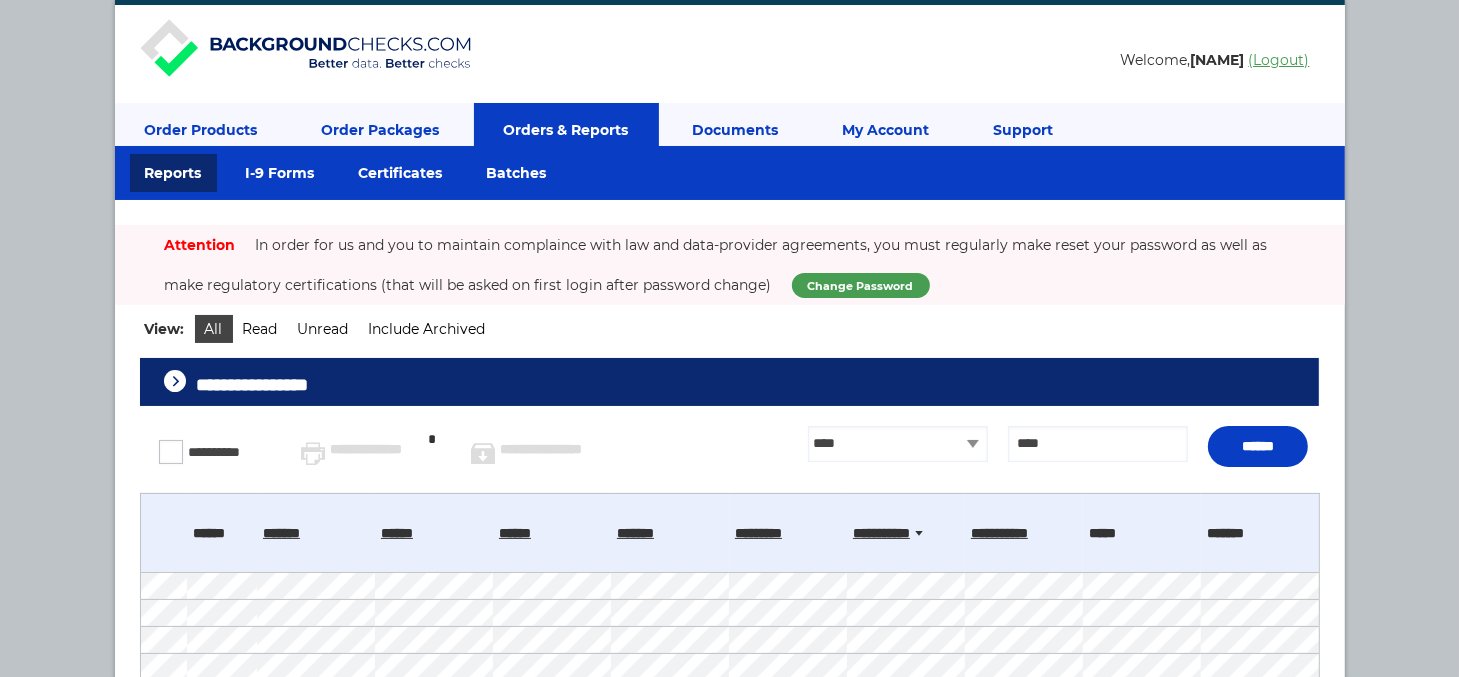 click on "******" at bounding box center (1258, 446) 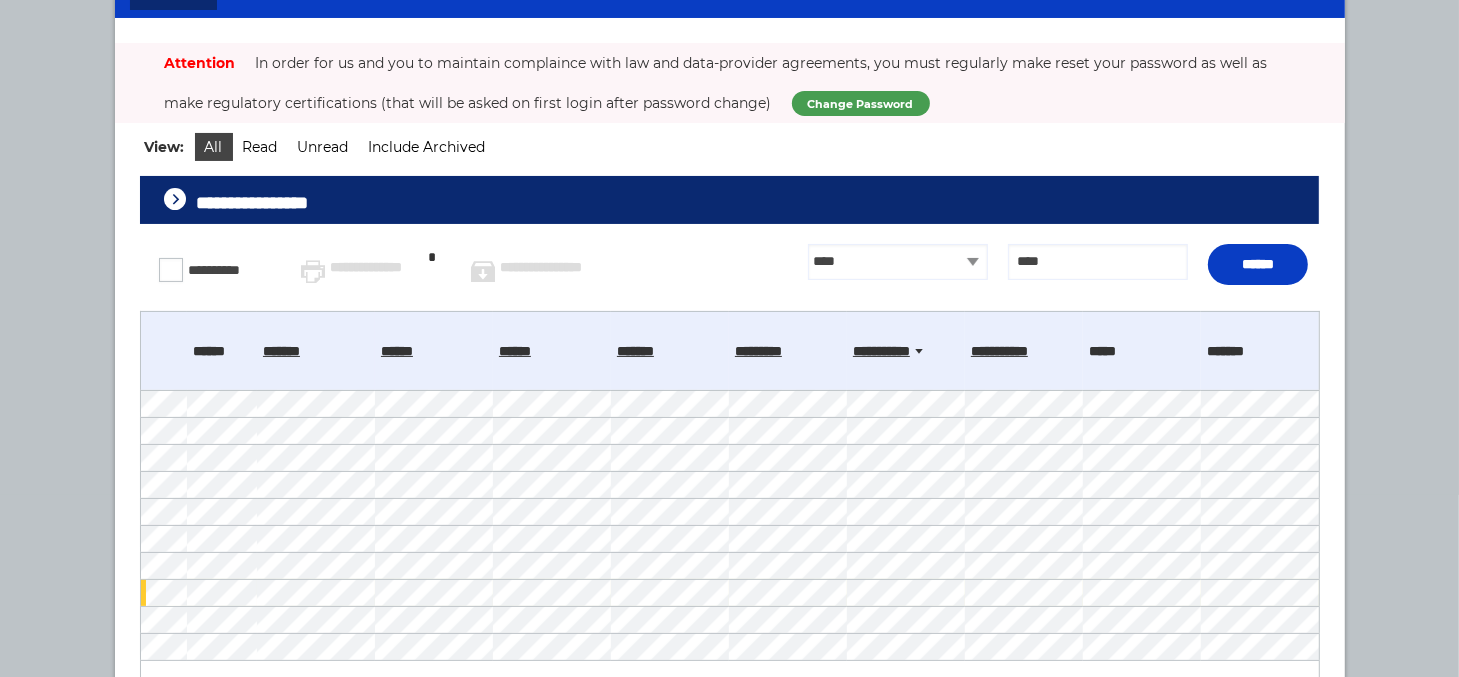 scroll, scrollTop: 183, scrollLeft: 0, axis: vertical 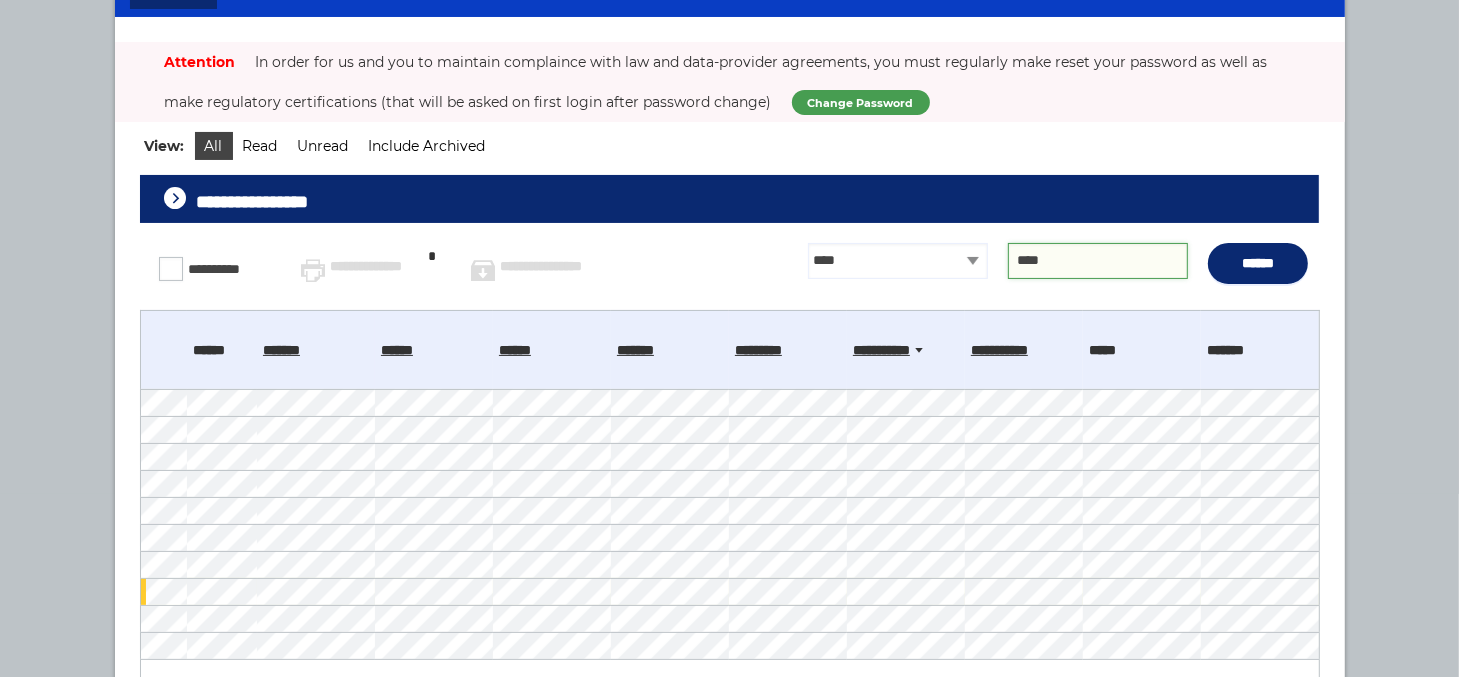 click on "****" at bounding box center [1098, 261] 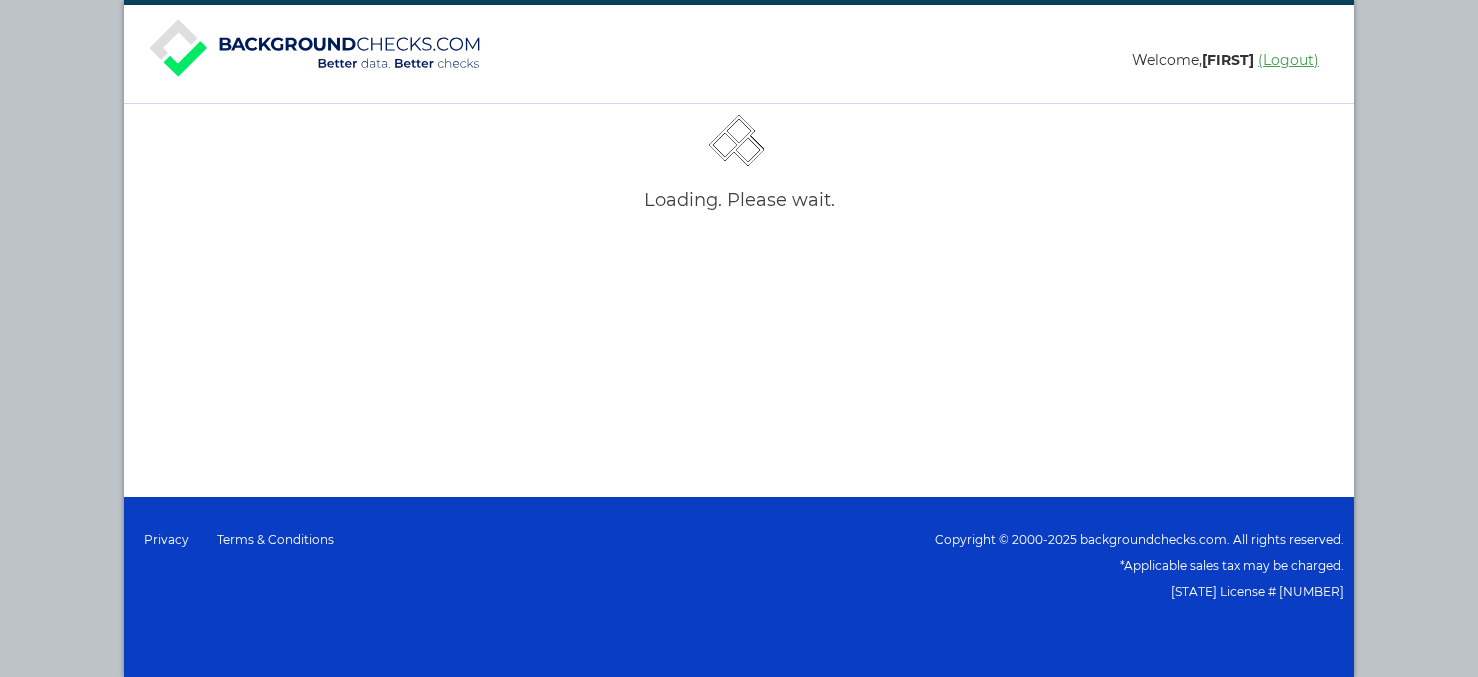 scroll, scrollTop: 0, scrollLeft: 0, axis: both 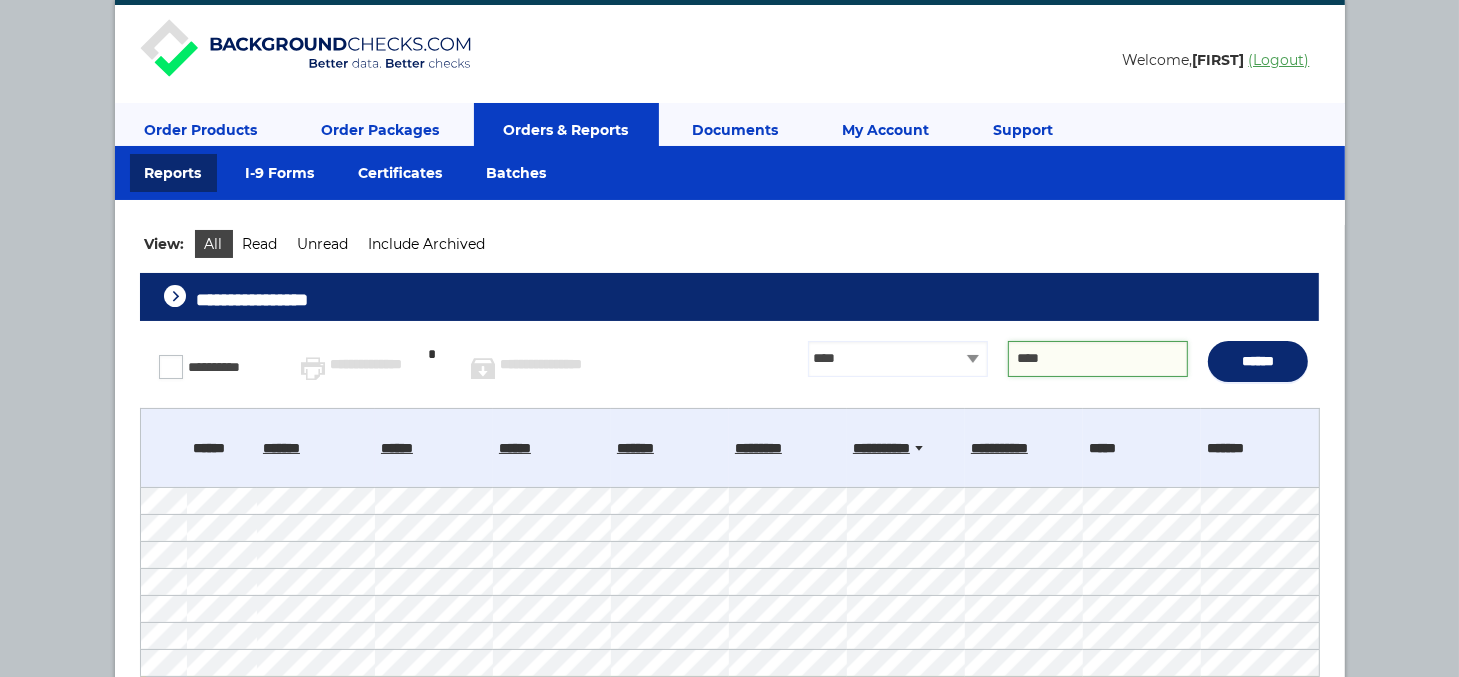 click on "****" at bounding box center (1098, 359) 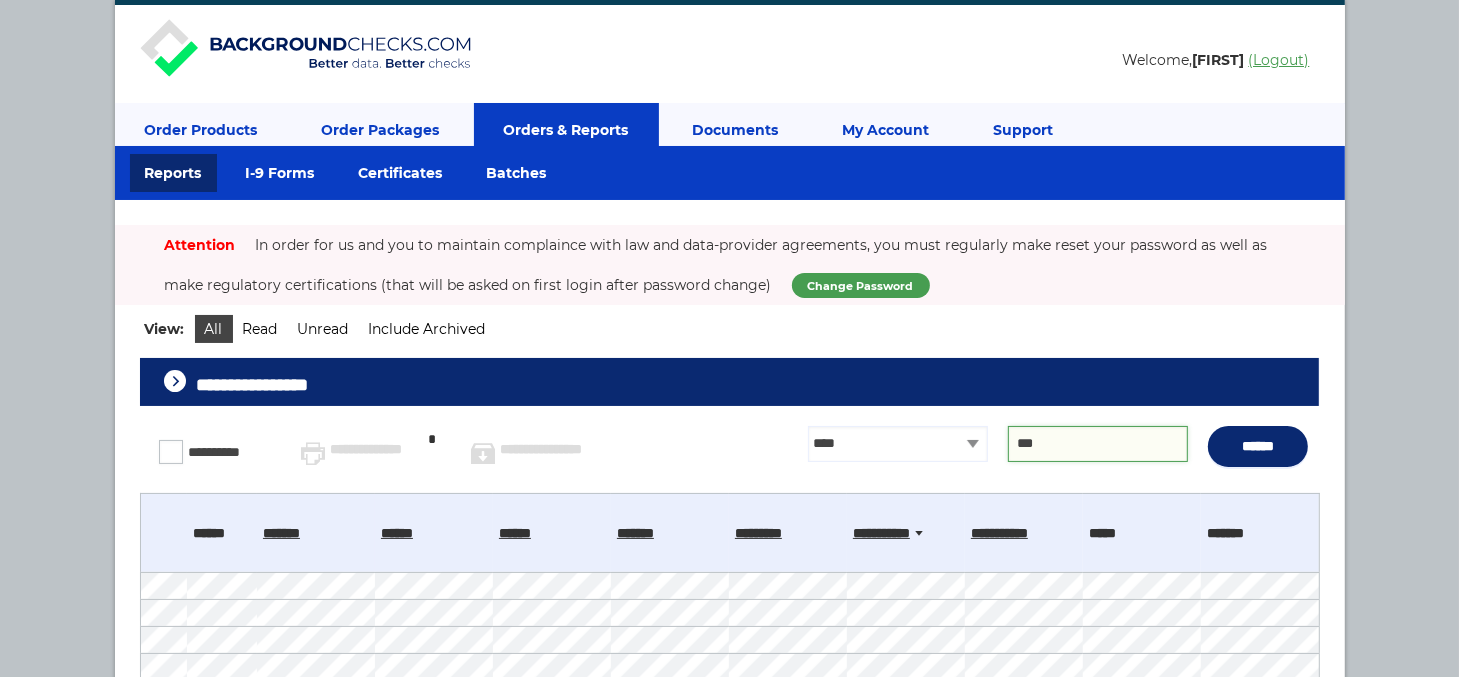 click on "******" at bounding box center [1258, 446] 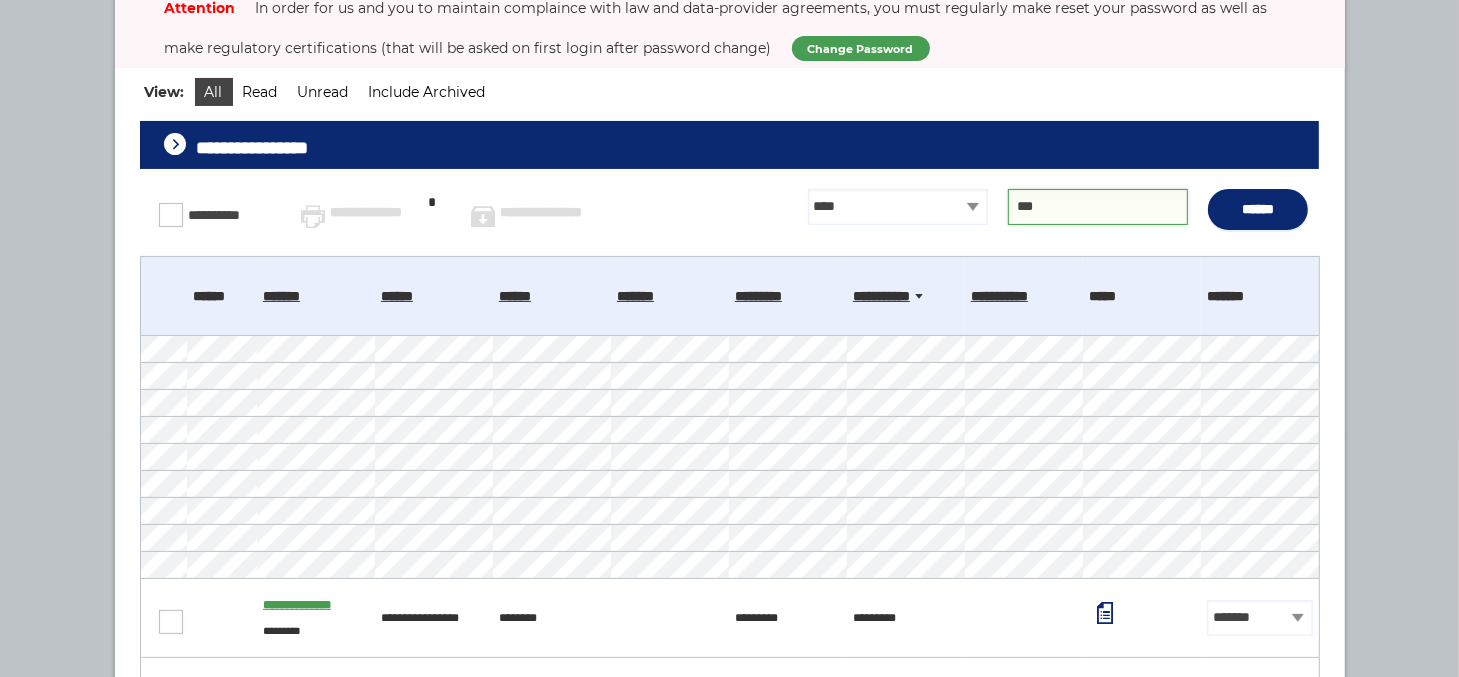 scroll, scrollTop: 0, scrollLeft: 0, axis: both 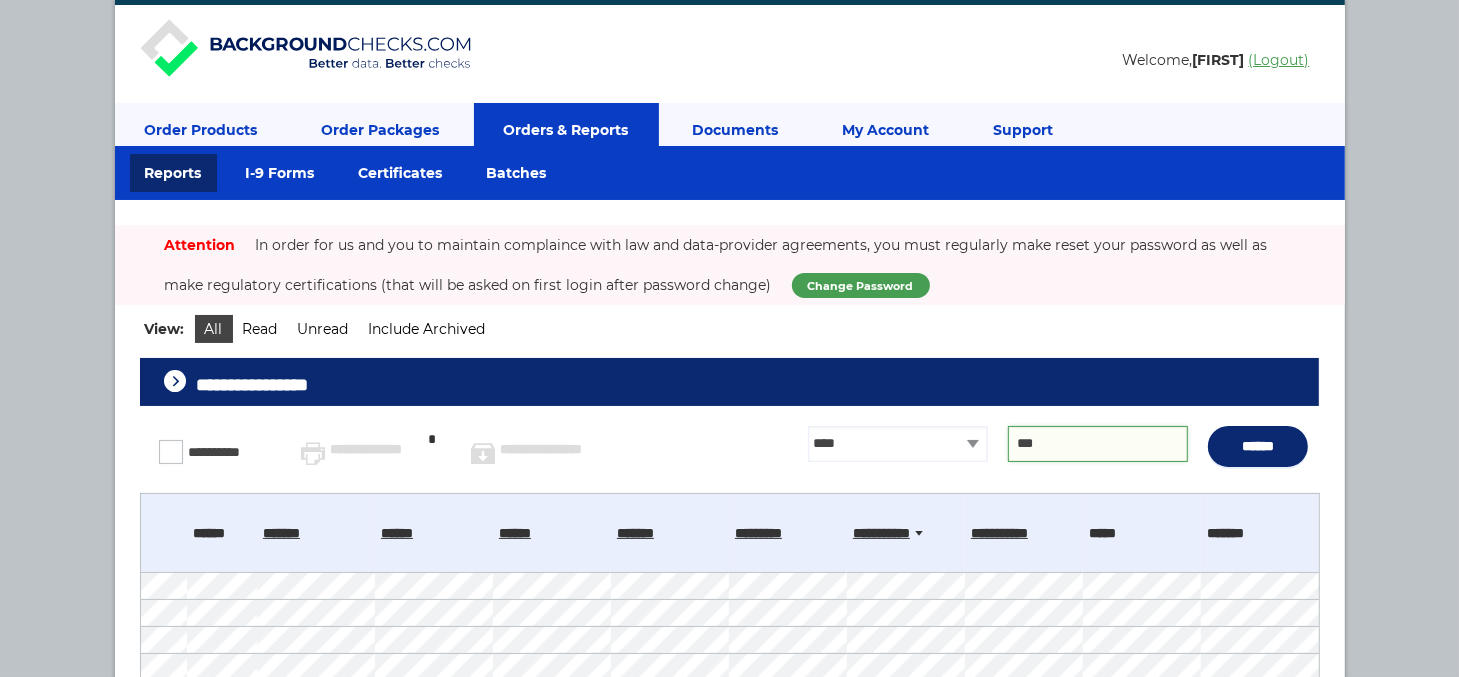click on "******" at bounding box center [1258, 446] 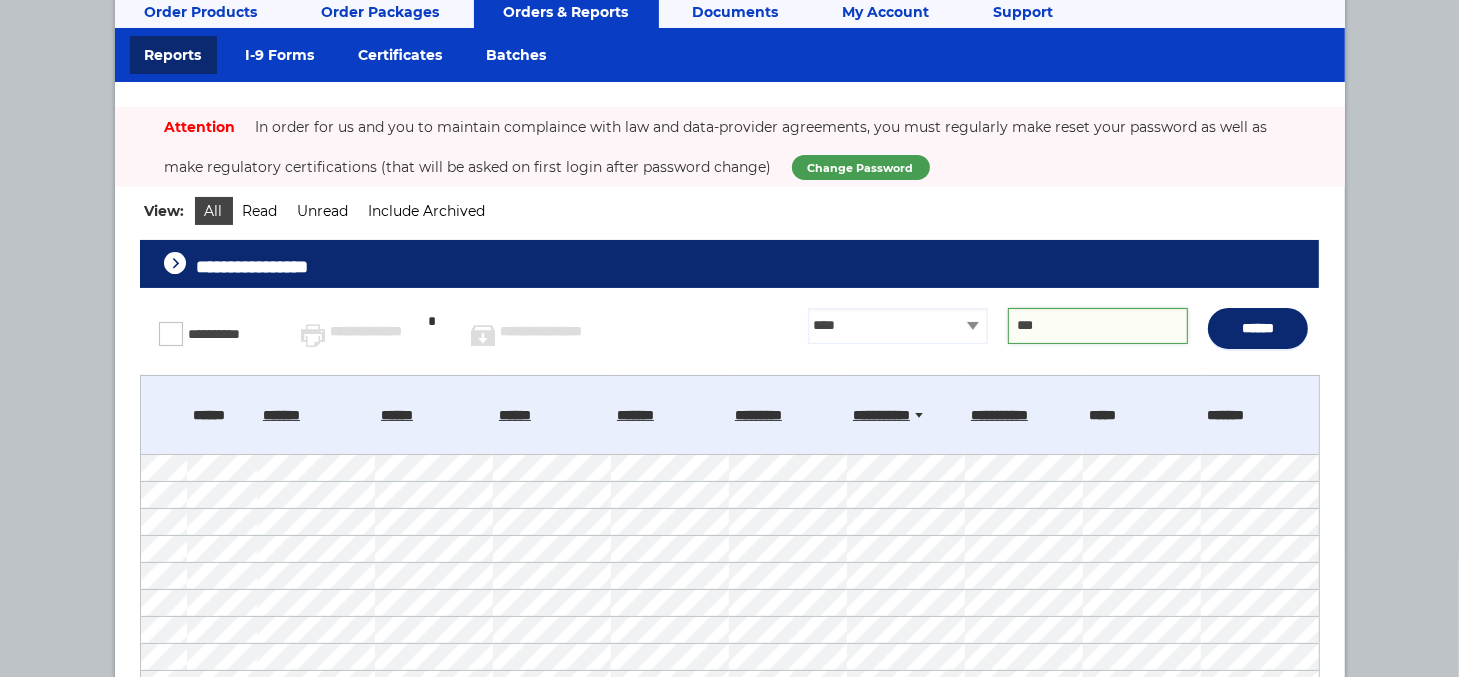 scroll, scrollTop: 127, scrollLeft: 0, axis: vertical 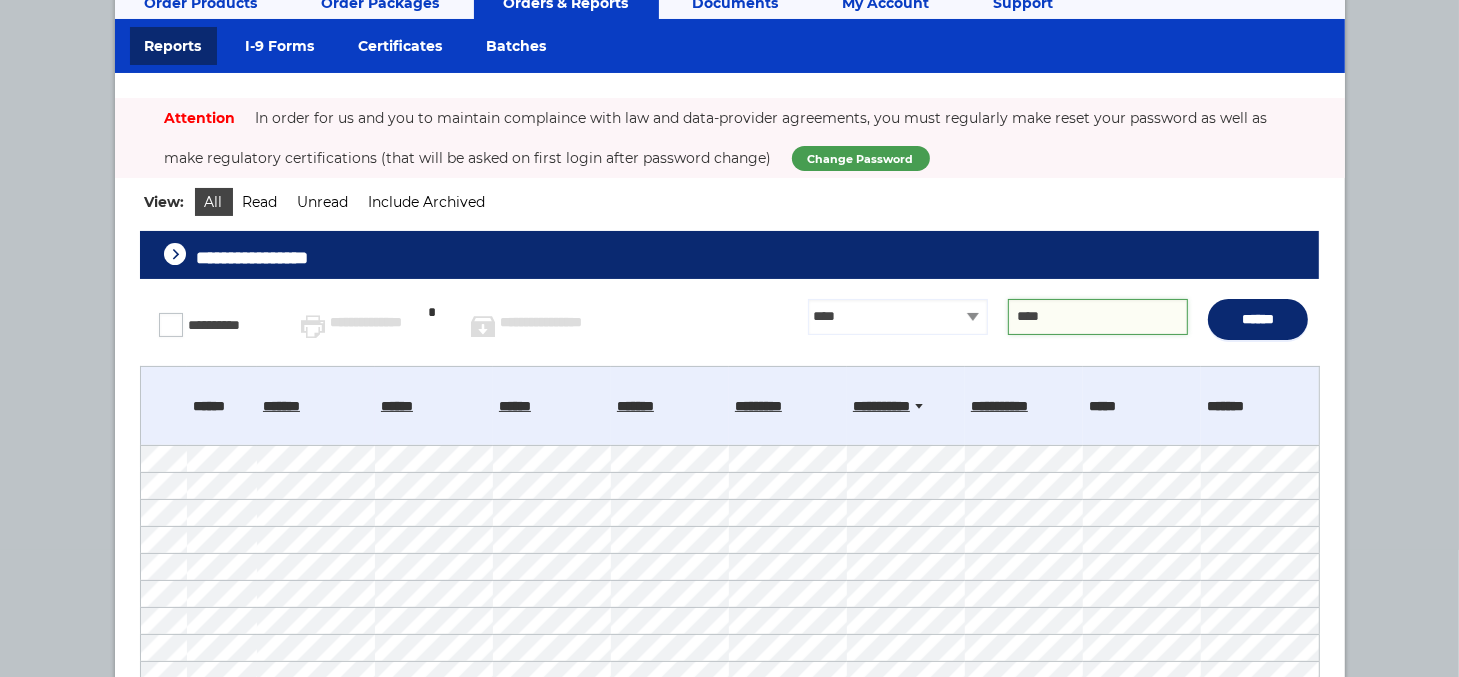 type on "****" 